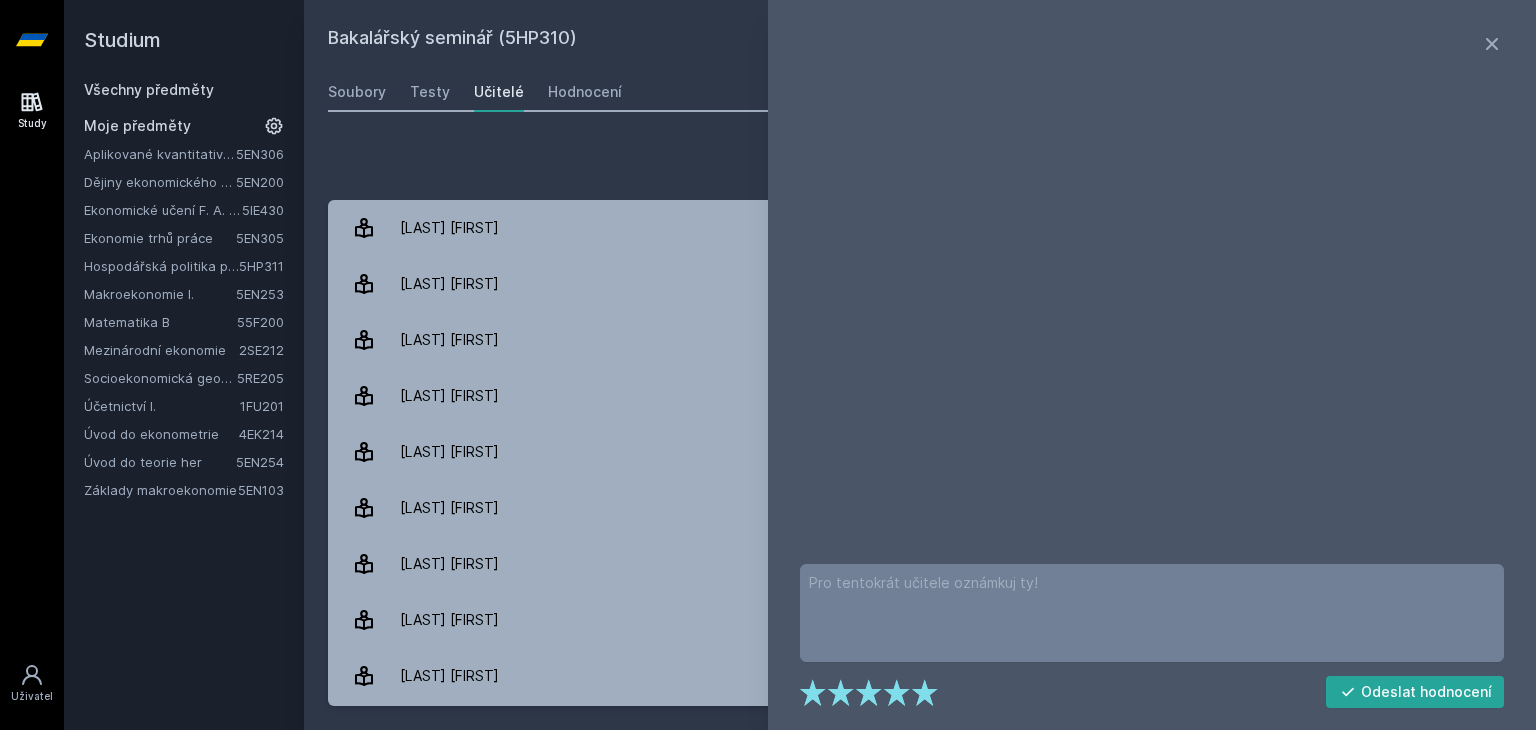 scroll, scrollTop: 0, scrollLeft: 0, axis: both 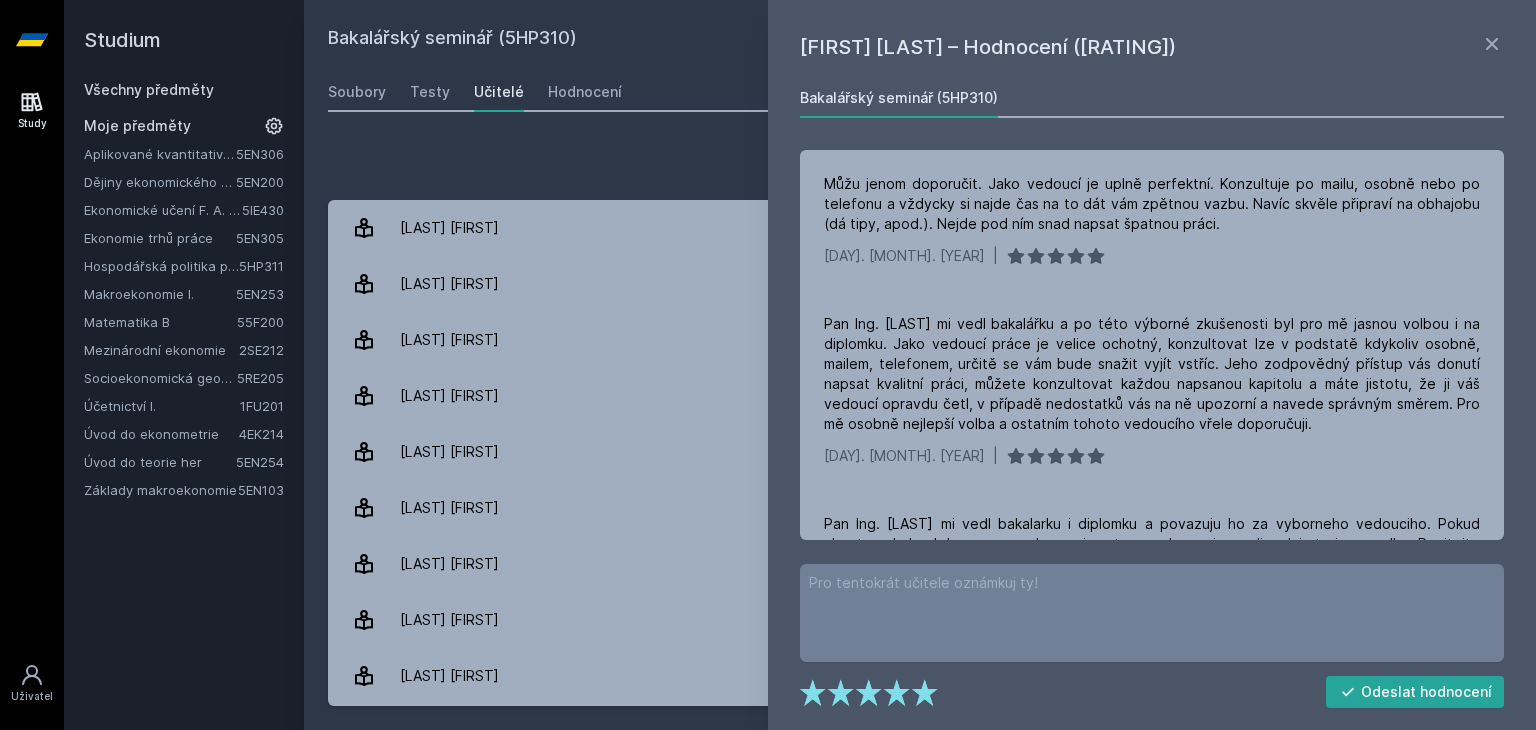 click on "Všechny předměty" at bounding box center [149, 89] 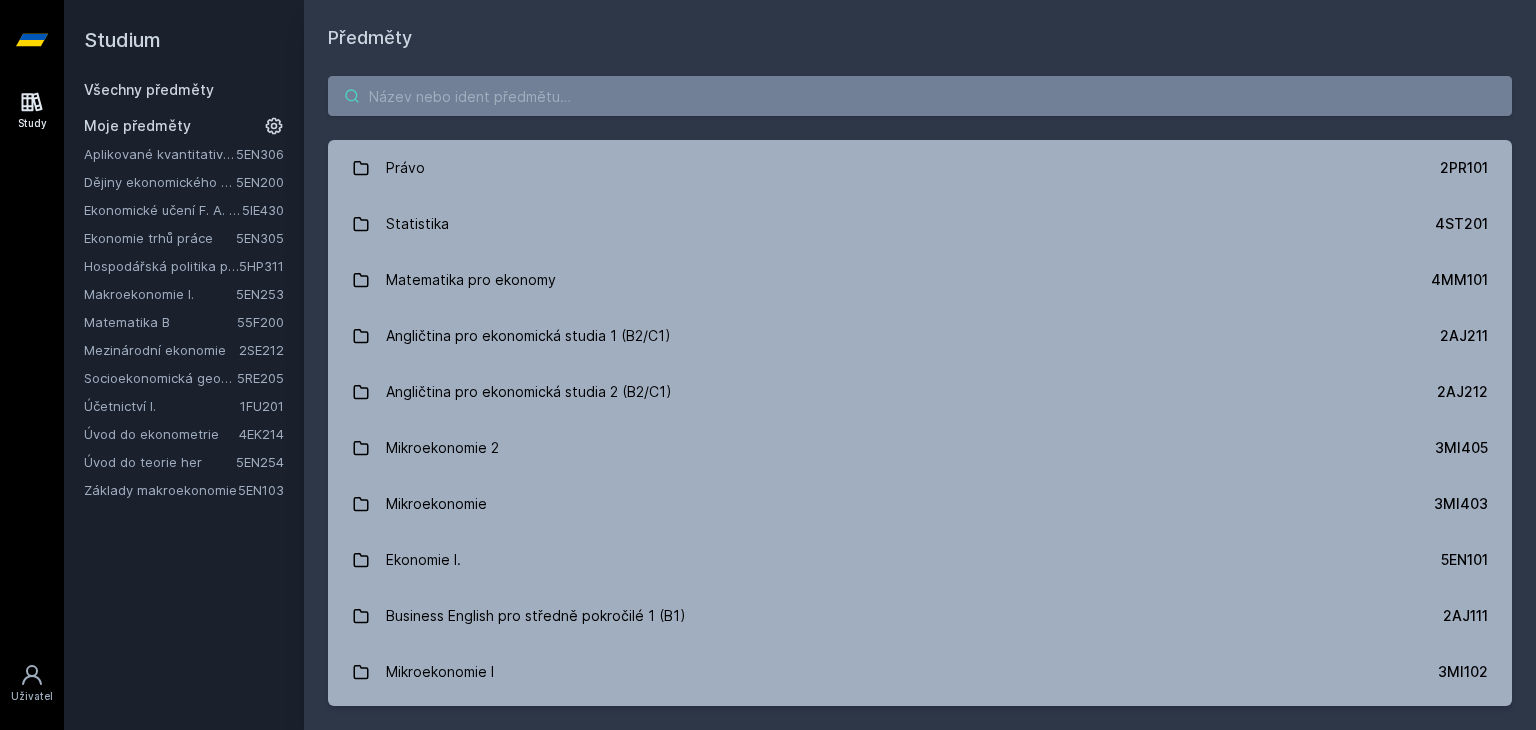 click at bounding box center (920, 96) 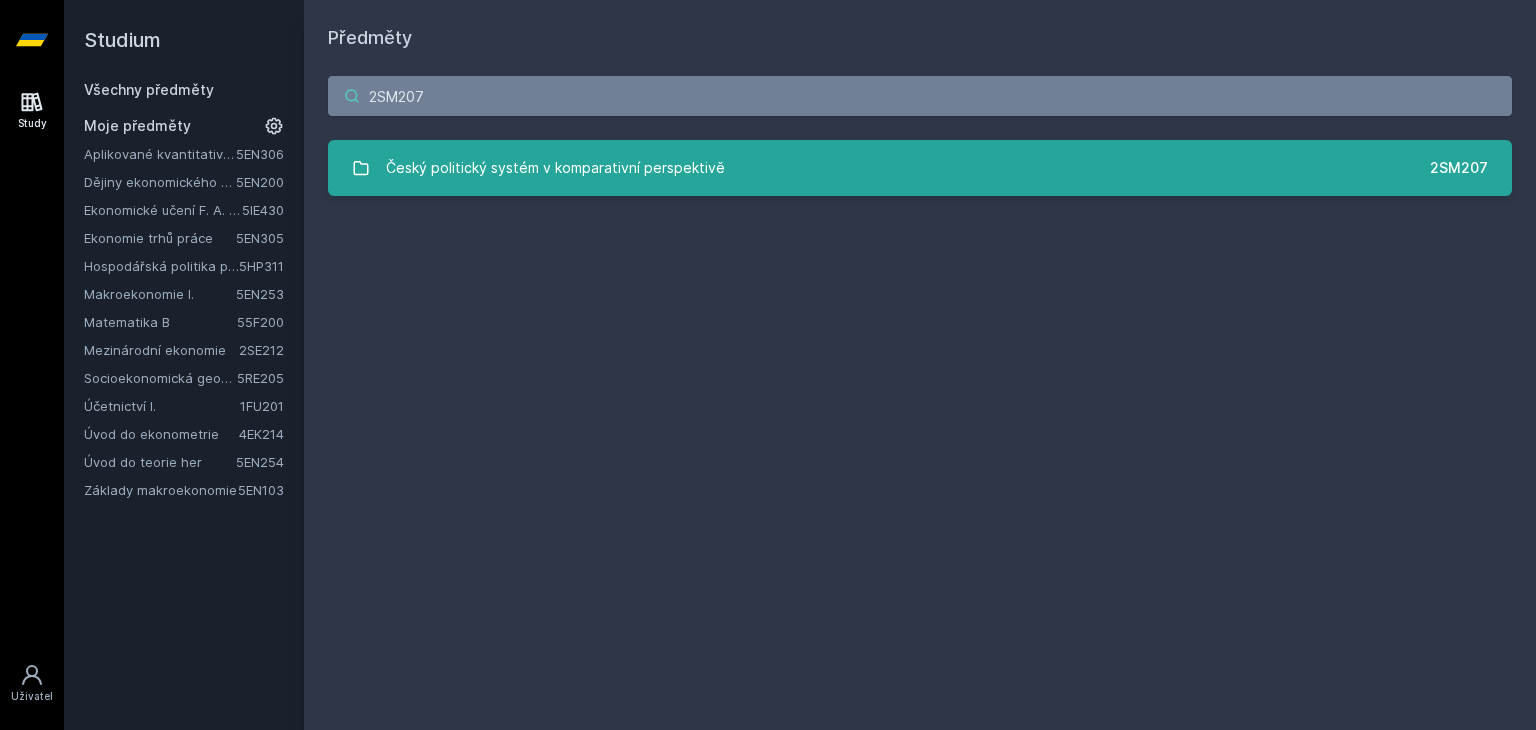 type on "2SM207" 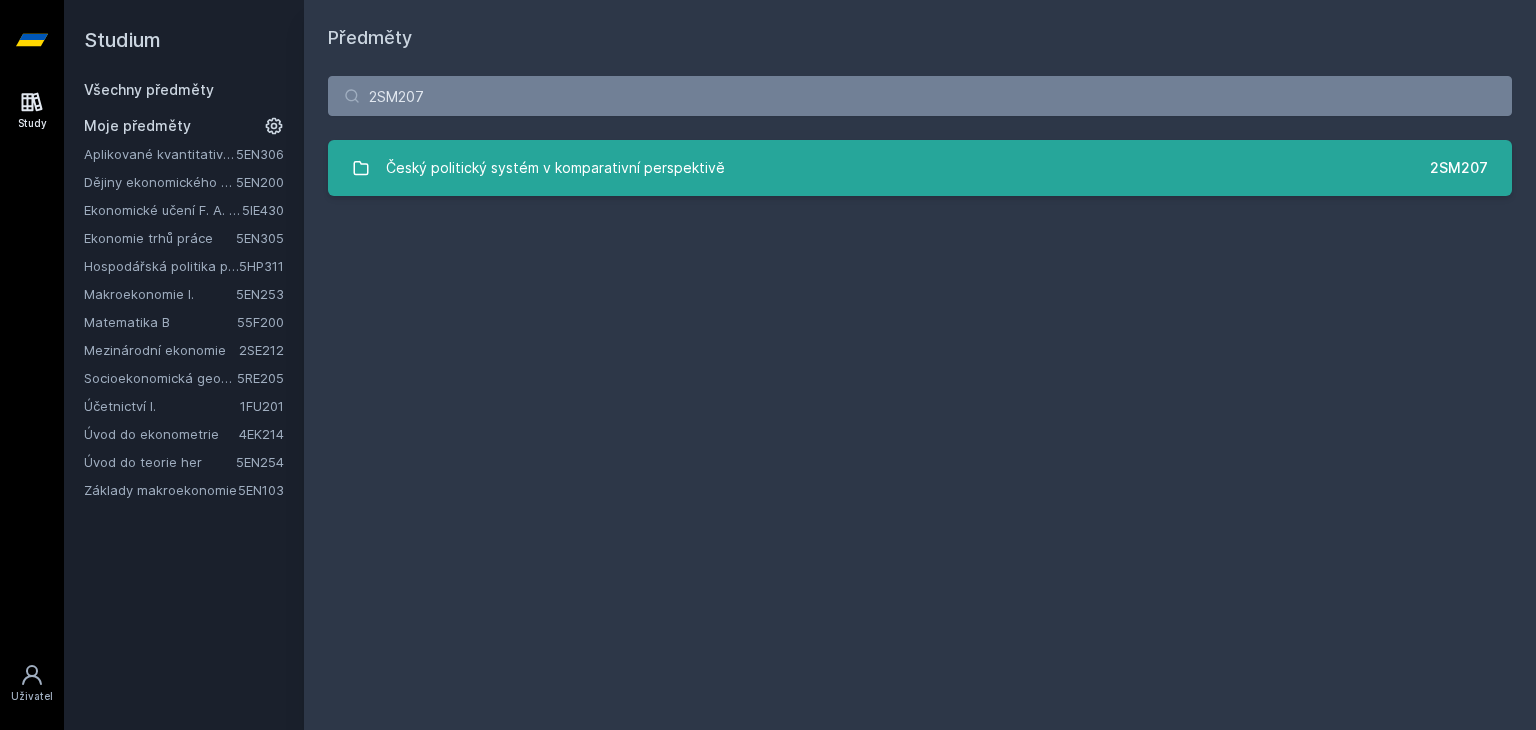 click on "Český politický systém v komparativní perspektivě" at bounding box center [555, 168] 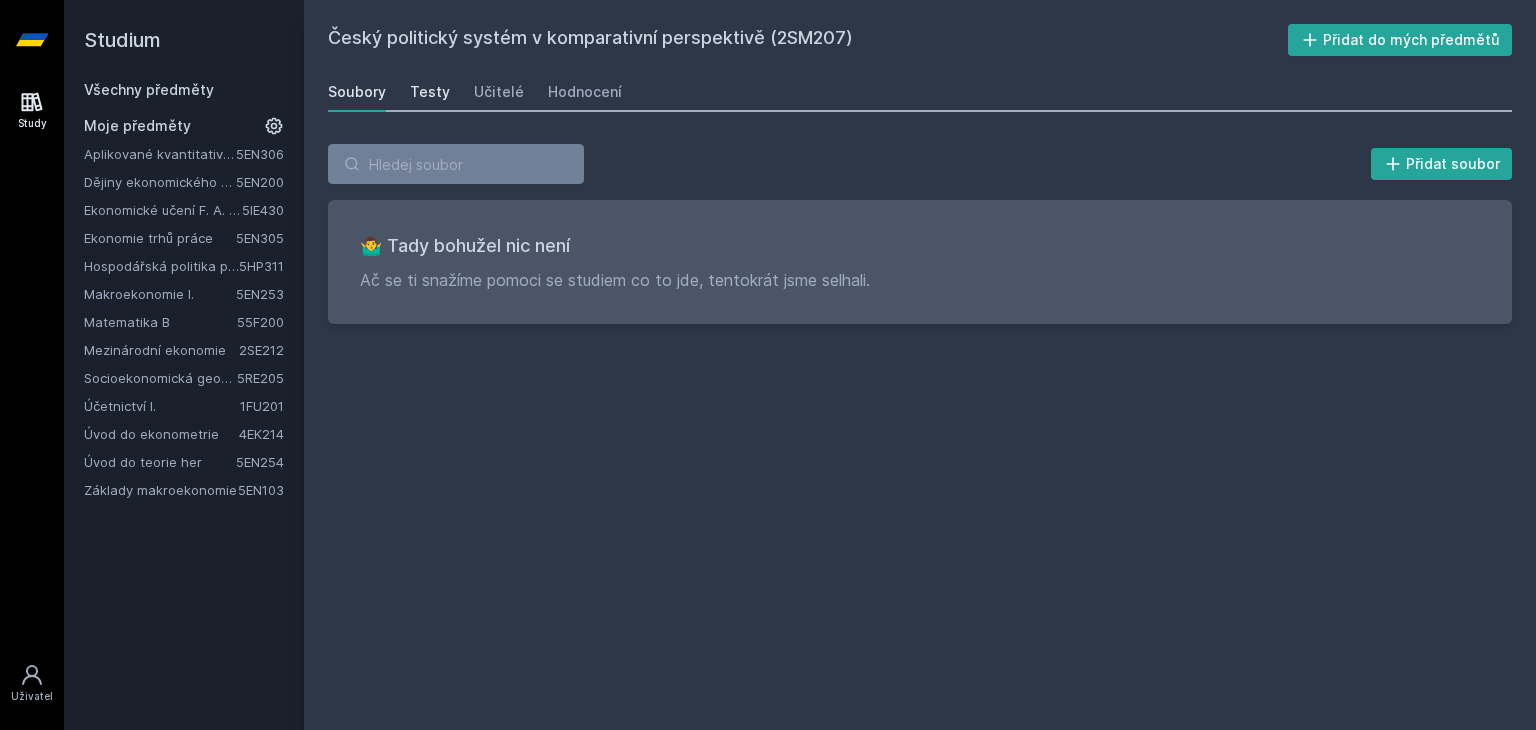 click on "Testy" at bounding box center (430, 92) 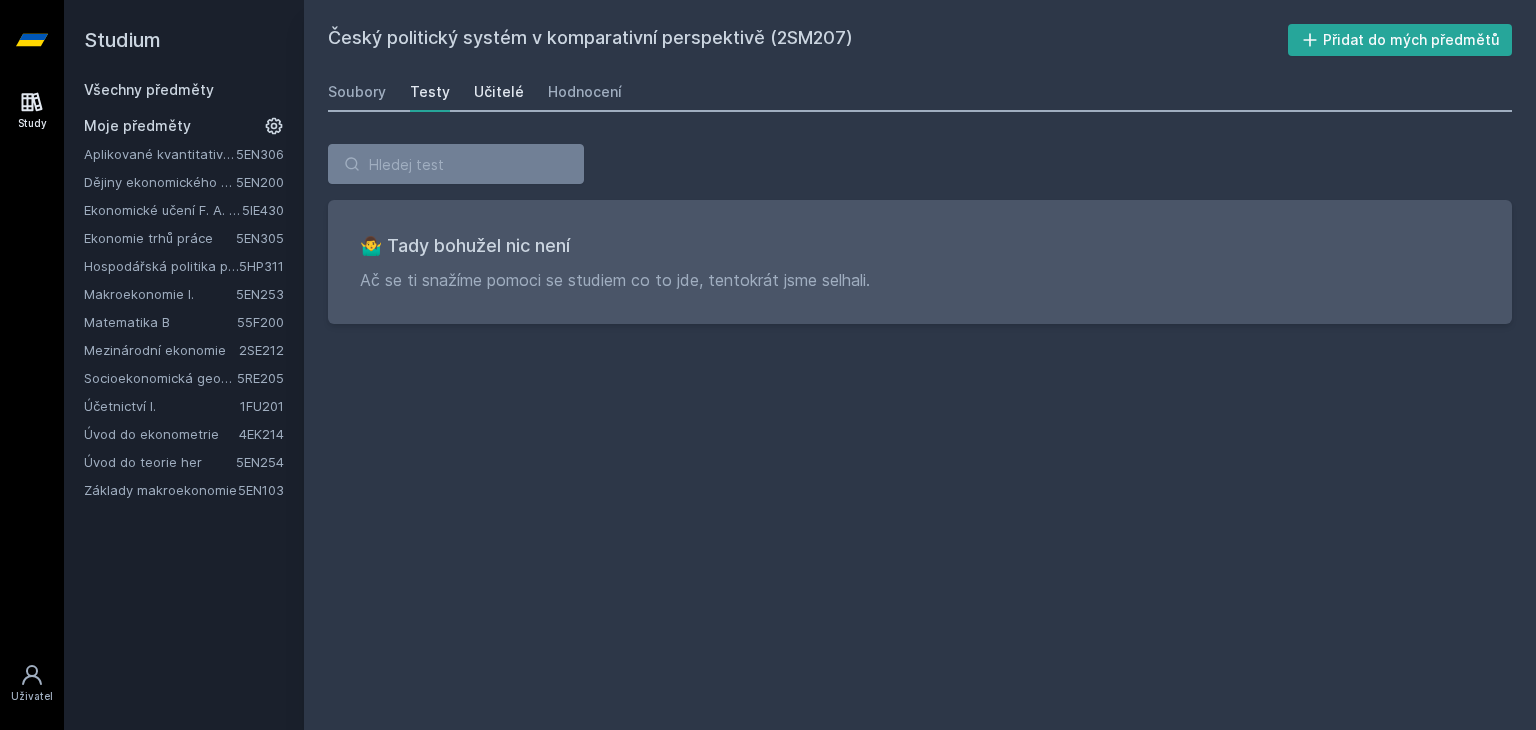 click on "Učitelé" at bounding box center (499, 92) 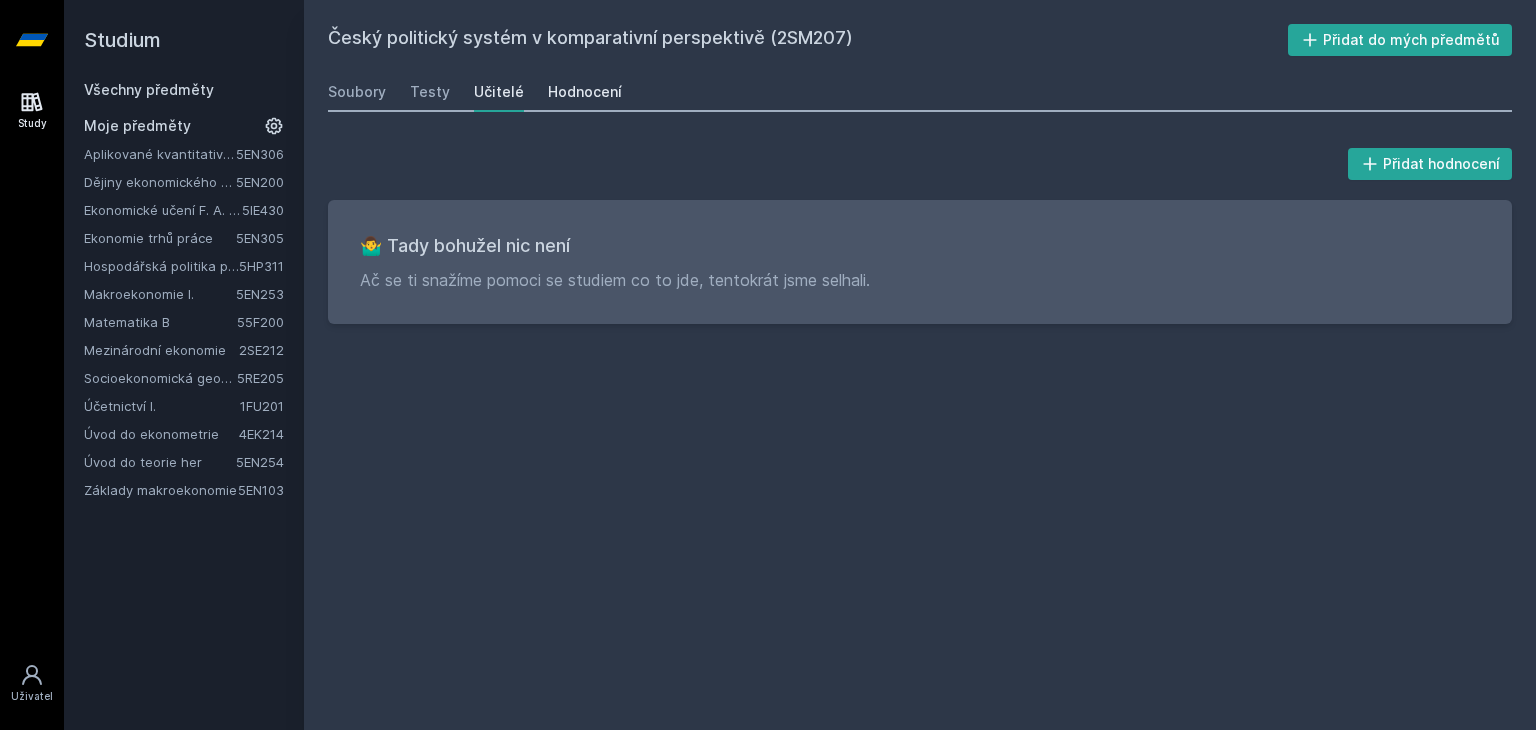 click on "Hodnocení" at bounding box center (585, 92) 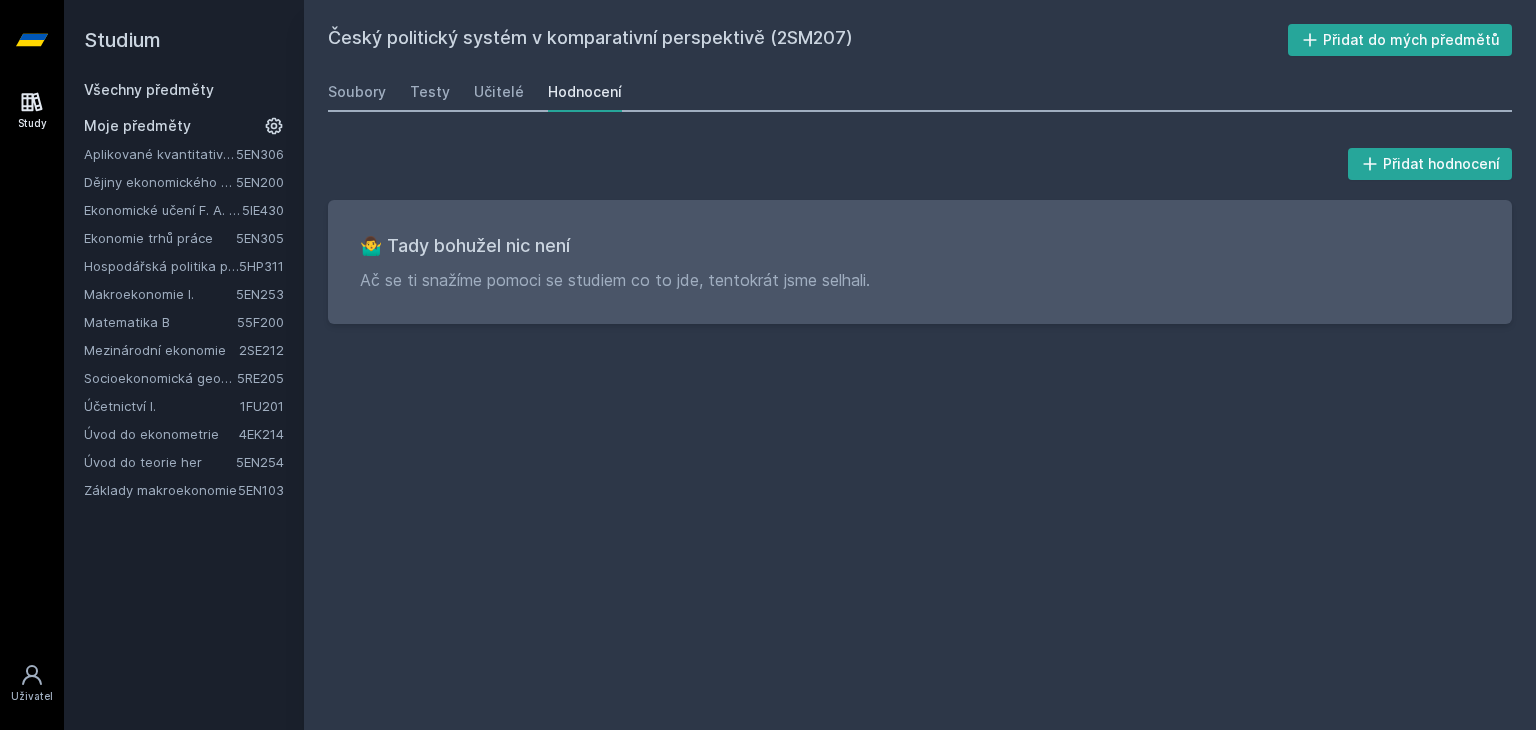 click on "Všechny předměty" at bounding box center [149, 89] 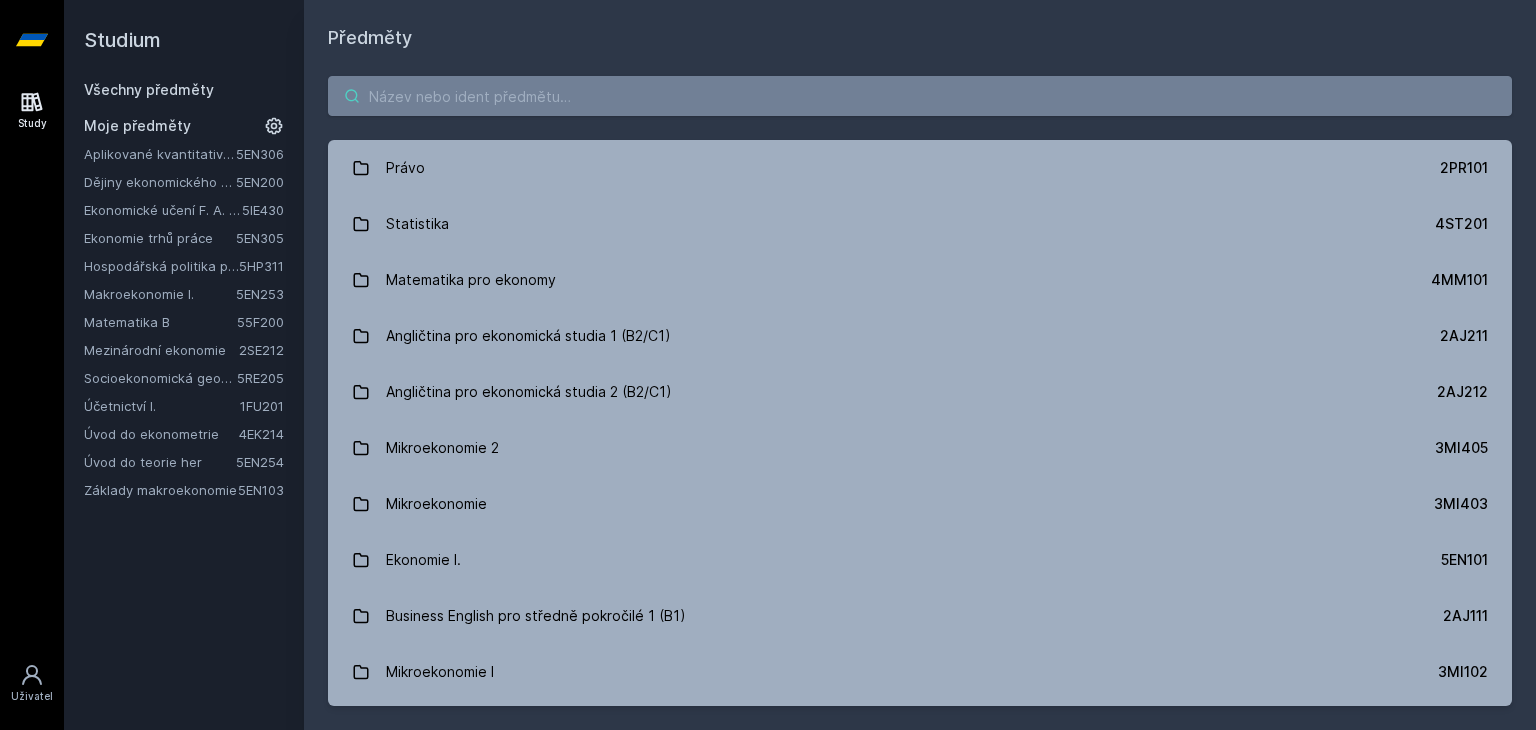click at bounding box center [920, 96] 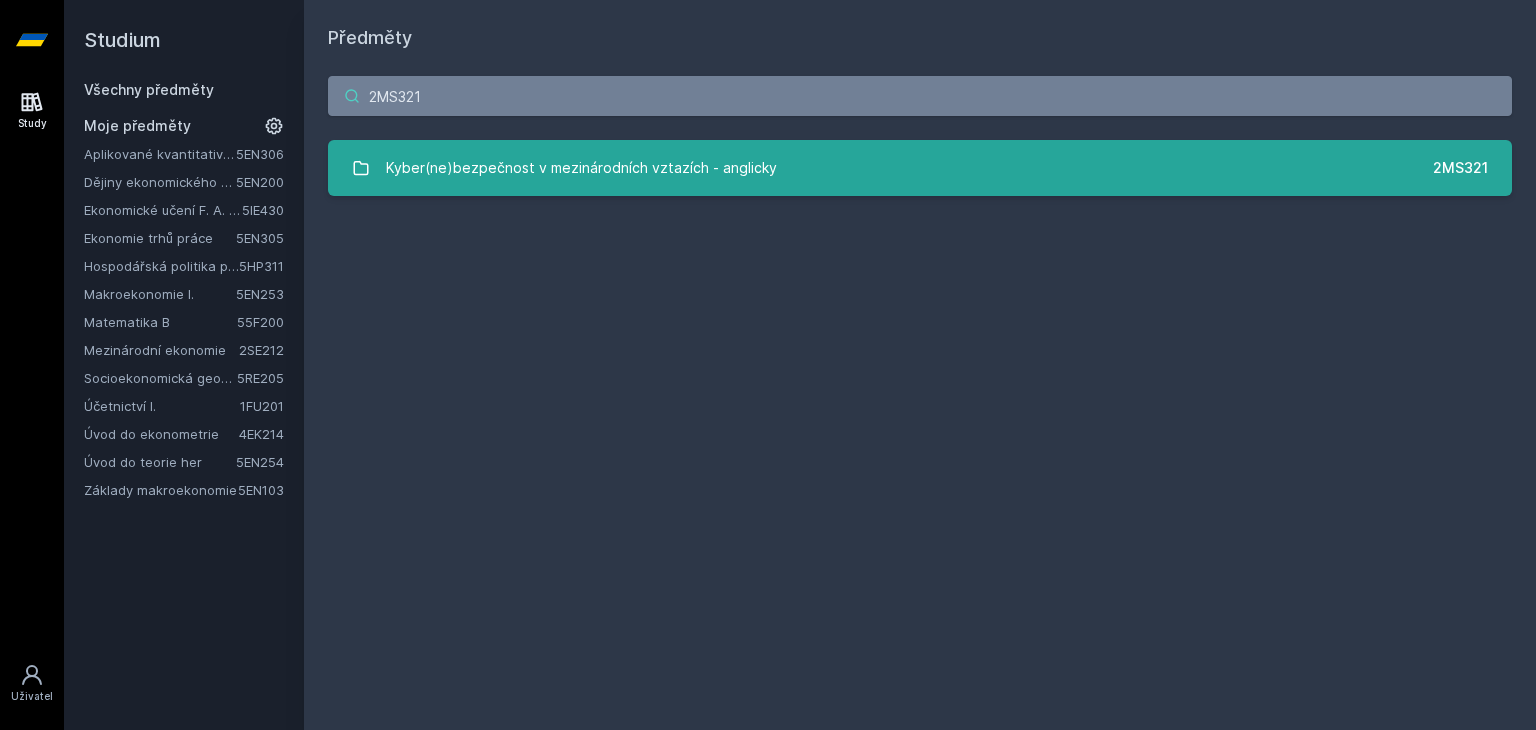 type on "2MS321" 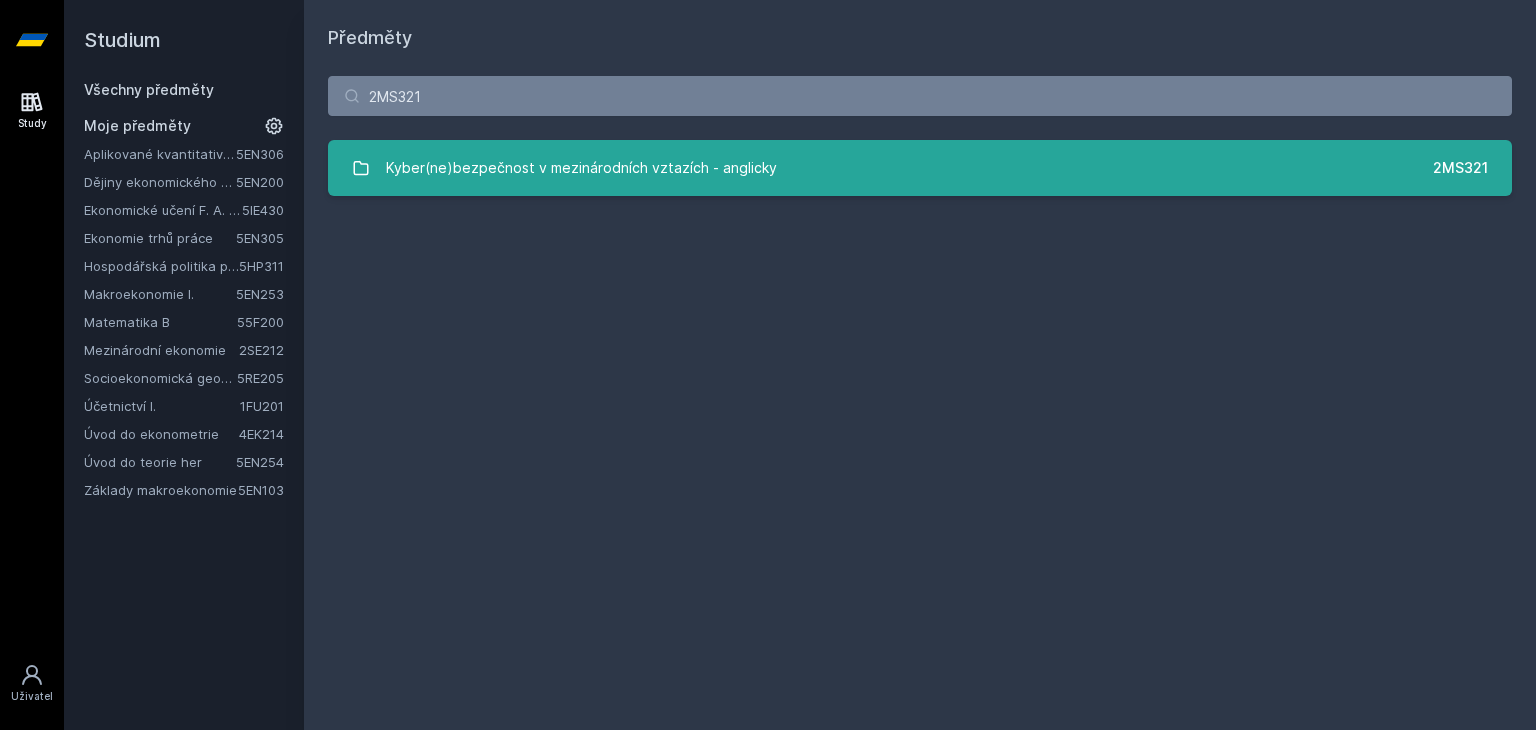 click on "Kyber(ne)bezpečnost v mezinárodních vztazích - anglicky   2MS321" at bounding box center [920, 168] 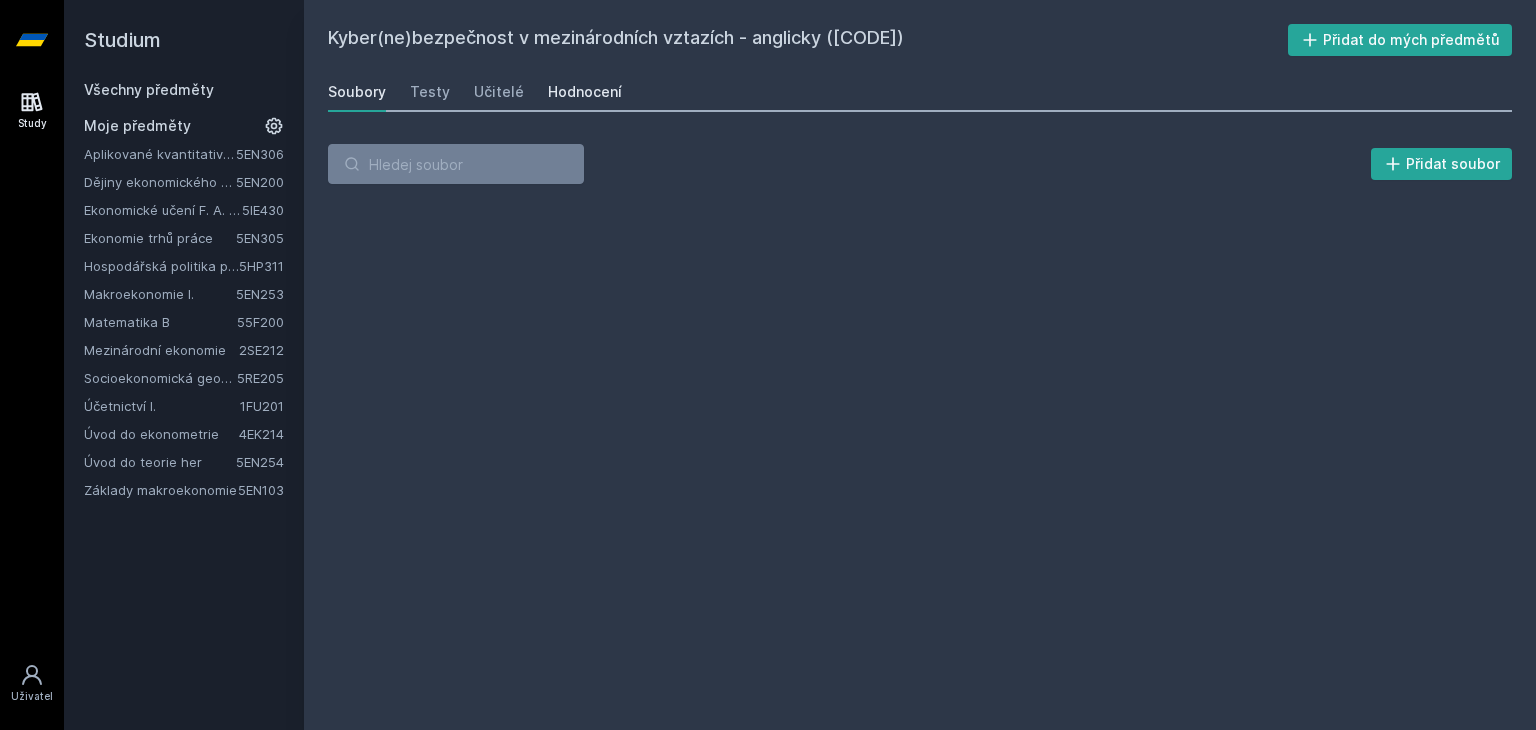 click on "Hodnocení" at bounding box center [585, 92] 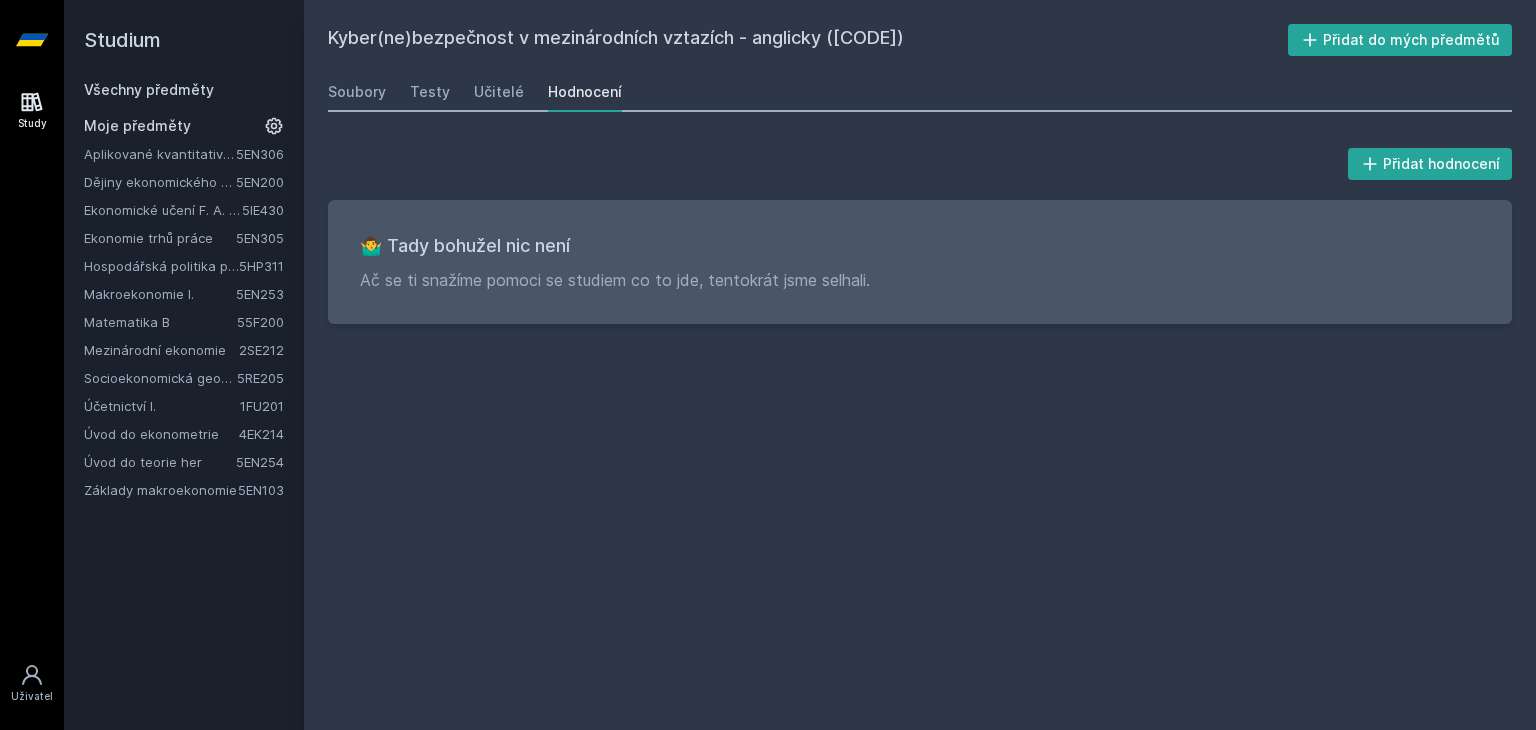 click on "Moje předměty" at bounding box center [137, 126] 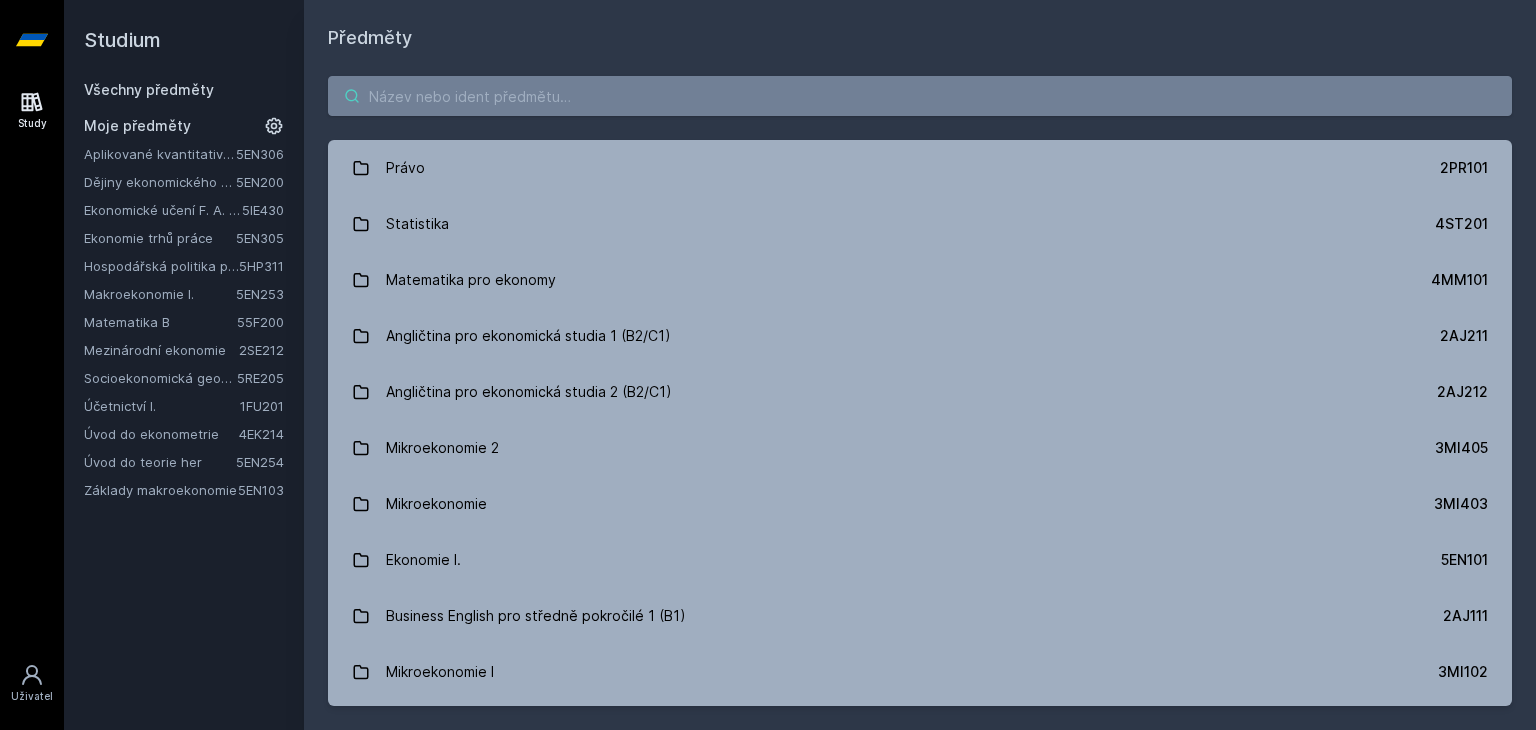 click at bounding box center (920, 96) 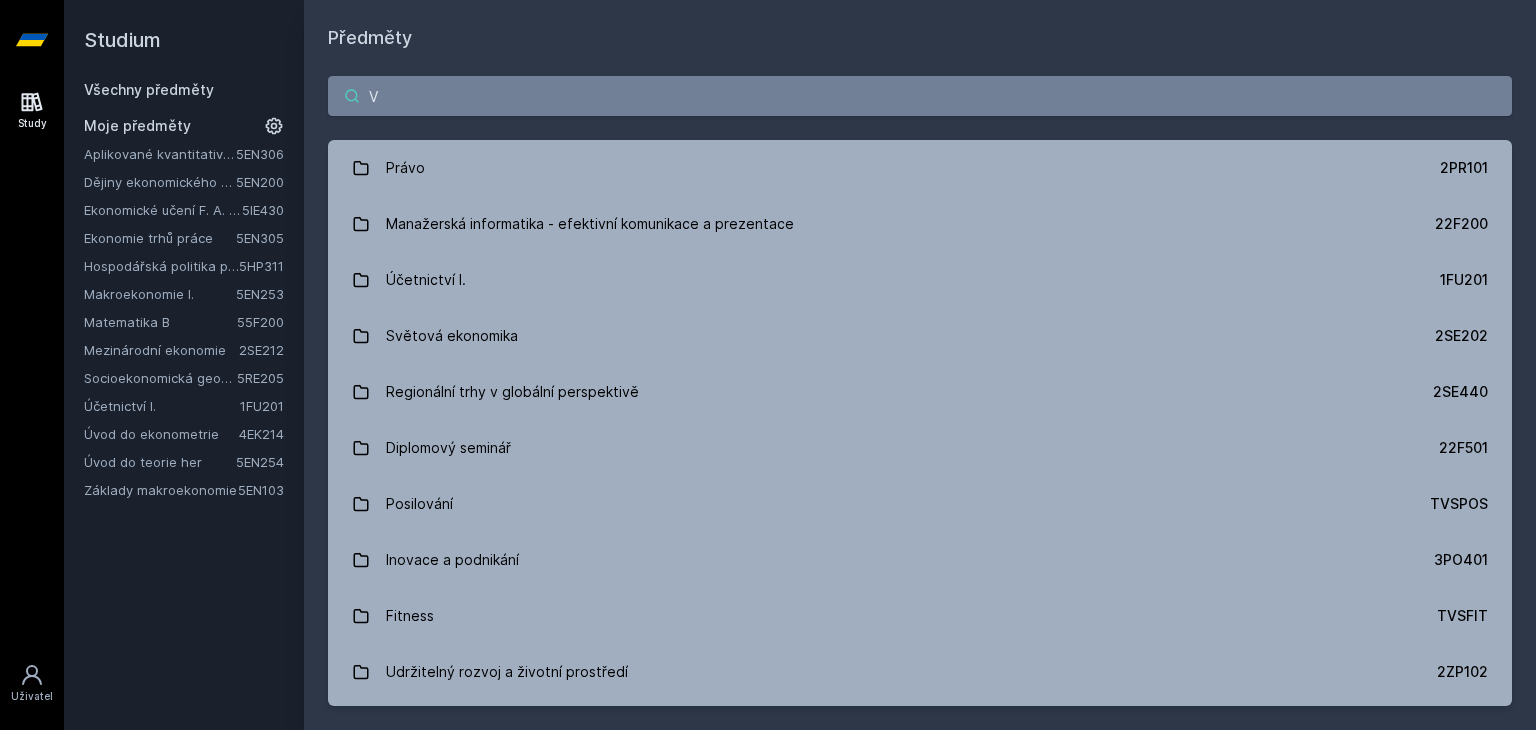 click on "V" at bounding box center (920, 96) 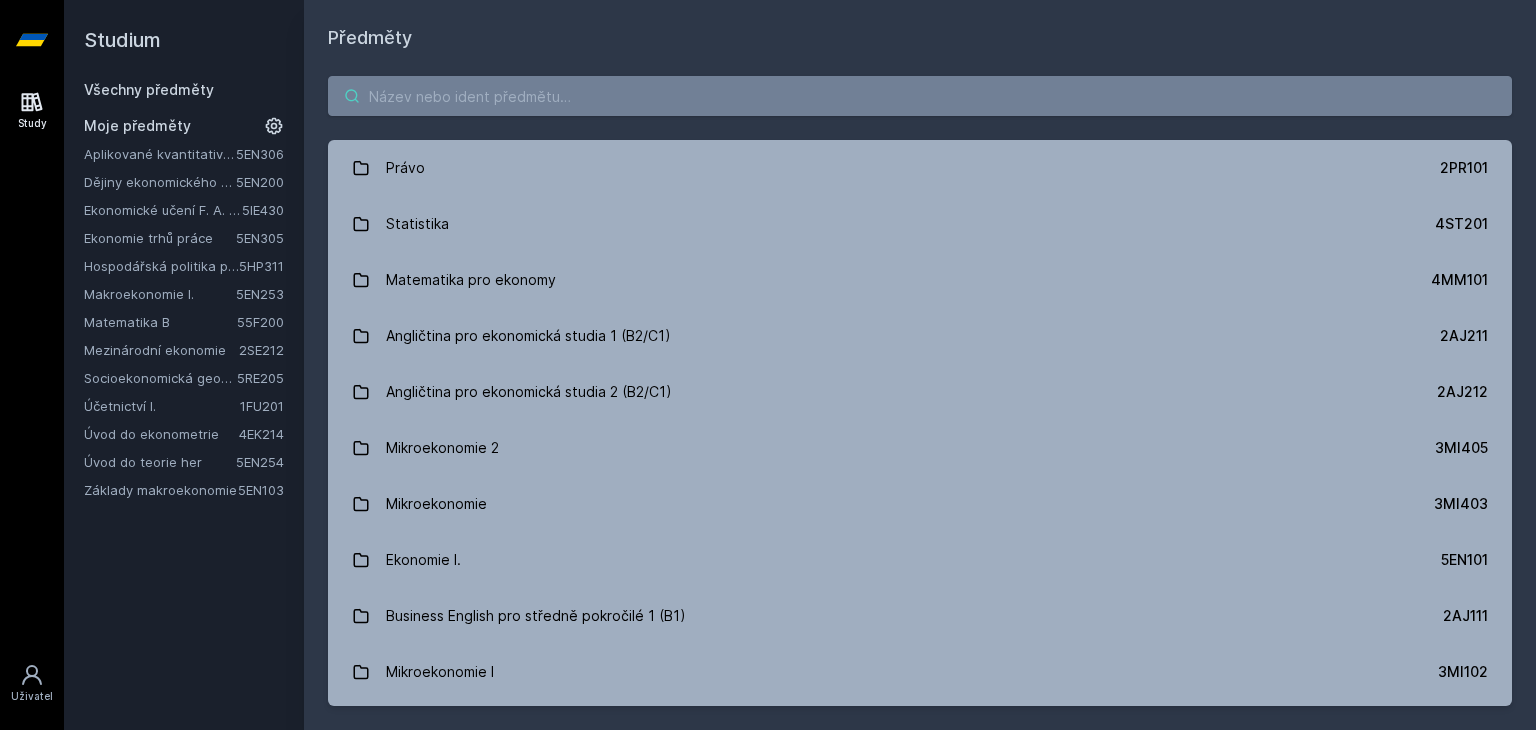 paste on "2OP337" 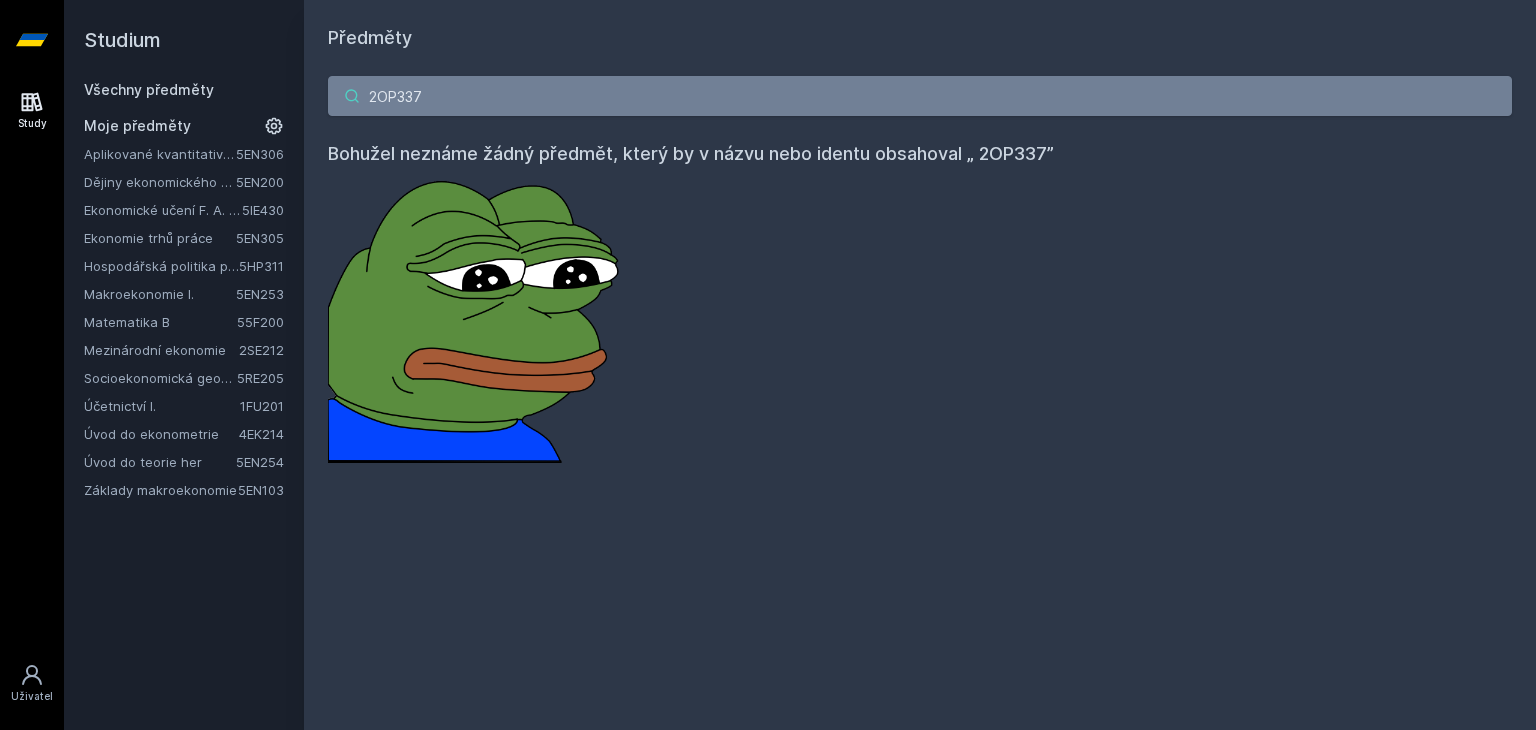 click on "2OP337" at bounding box center (920, 96) 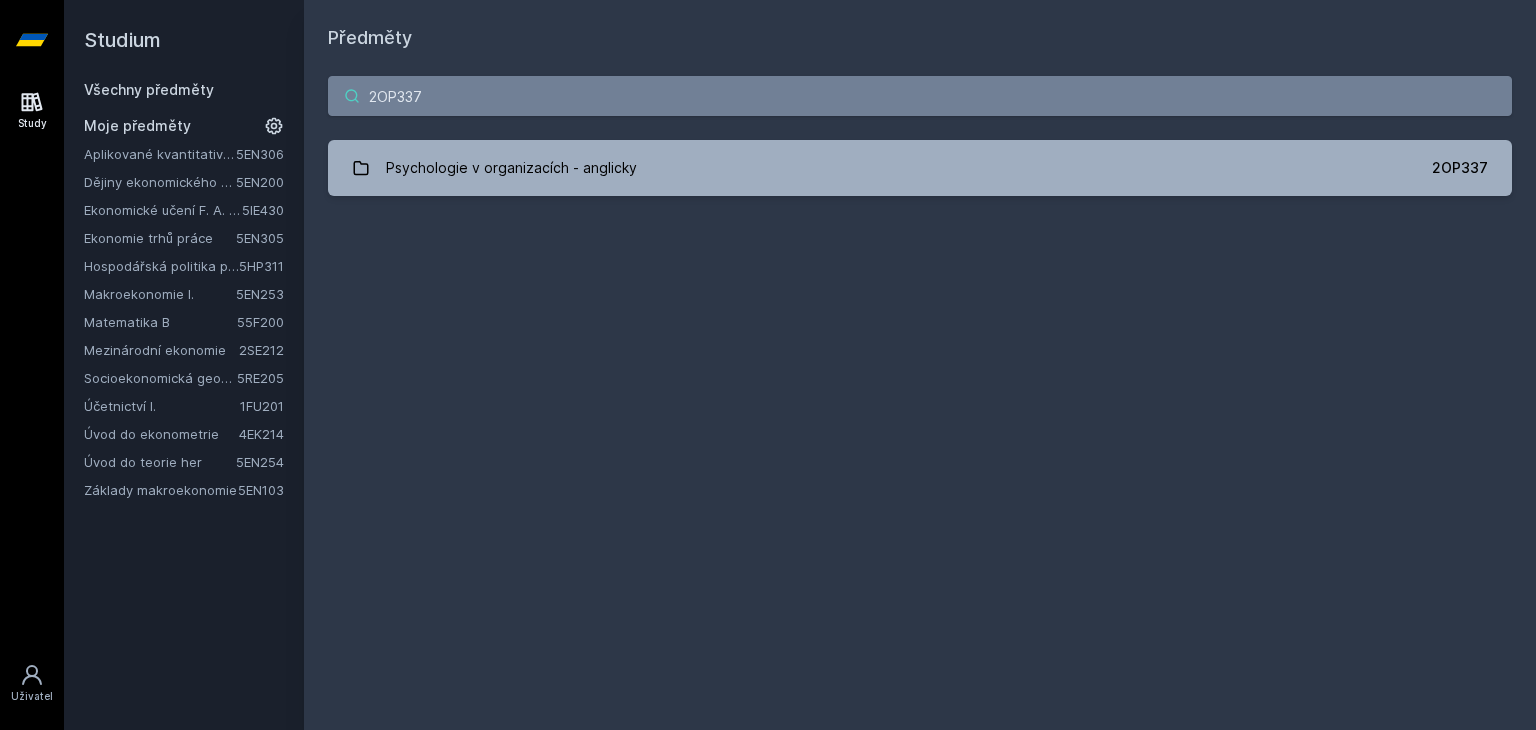 drag, startPoint x: 465, startPoint y: 98, endPoint x: 349, endPoint y: 92, distance: 116.15507 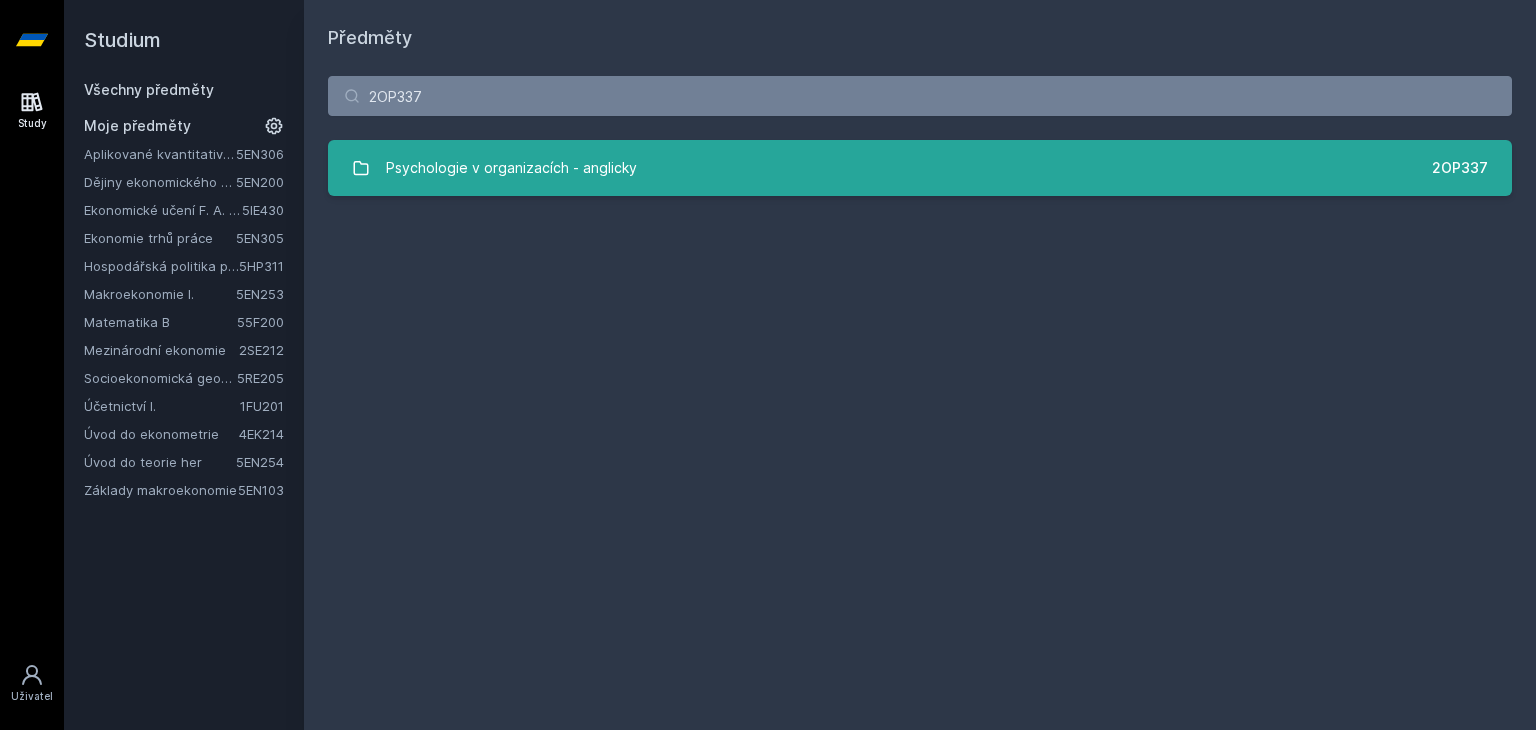click on "Psychologie v organizacích - anglicky   [CODE]" at bounding box center [920, 168] 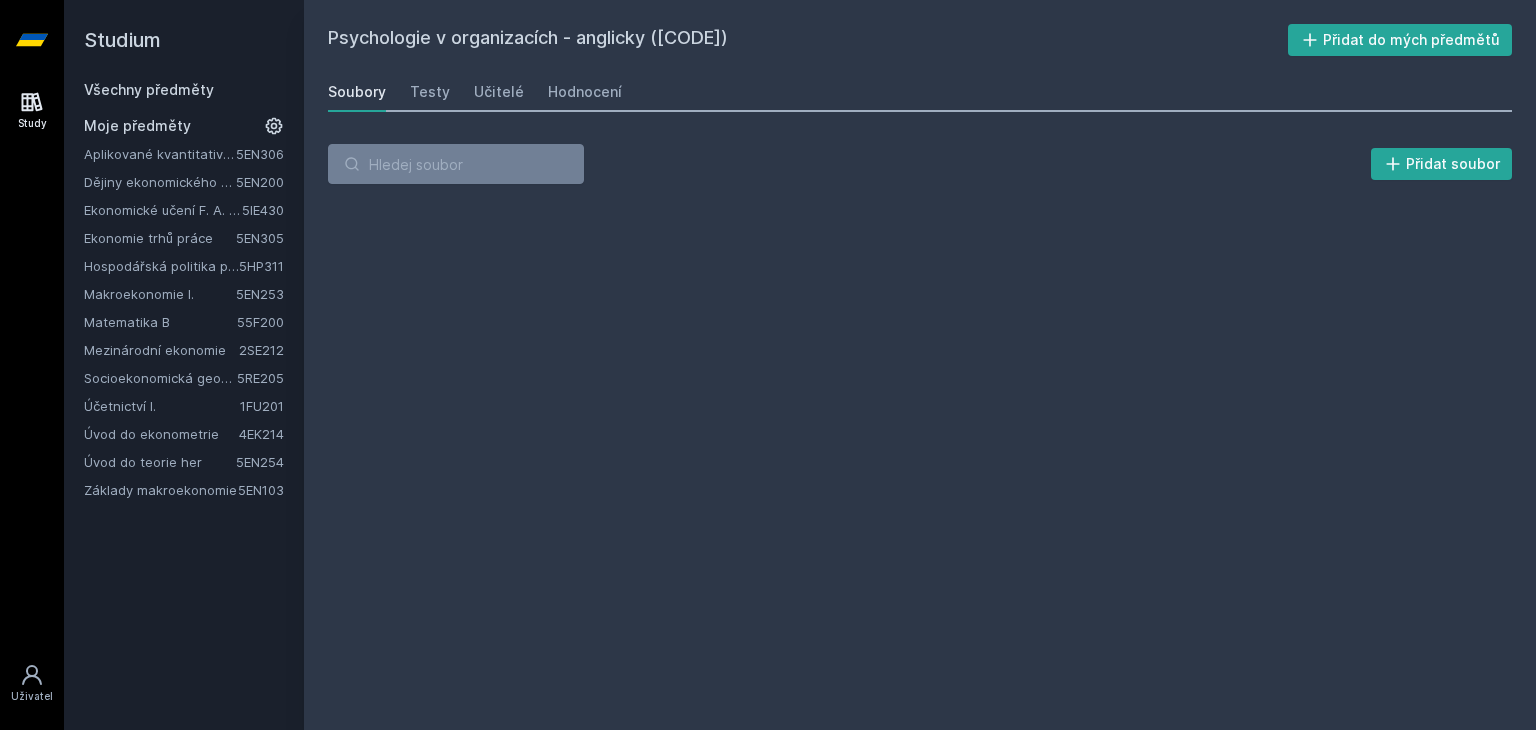 click on "Soubory
Testy
Učitelé
Hodnocení" at bounding box center (920, 92) 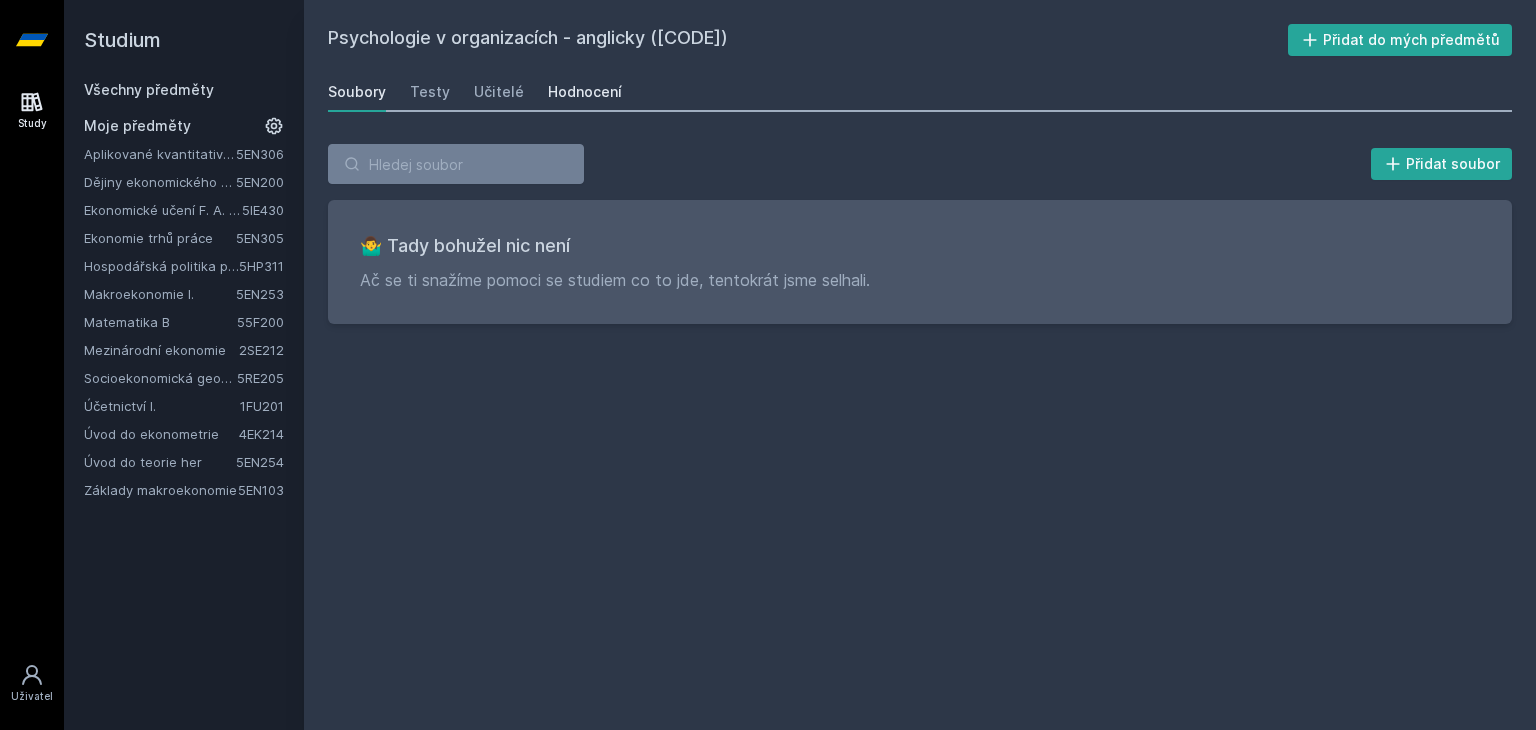click on "Hodnocení" at bounding box center (585, 92) 